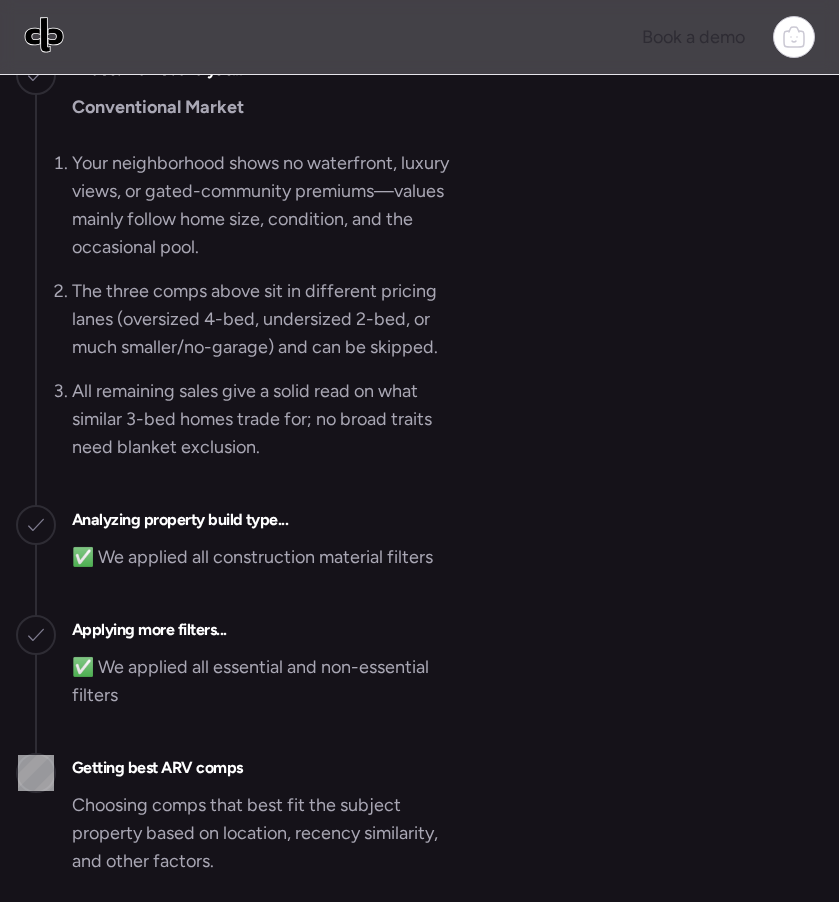 scroll, scrollTop: 0, scrollLeft: 0, axis: both 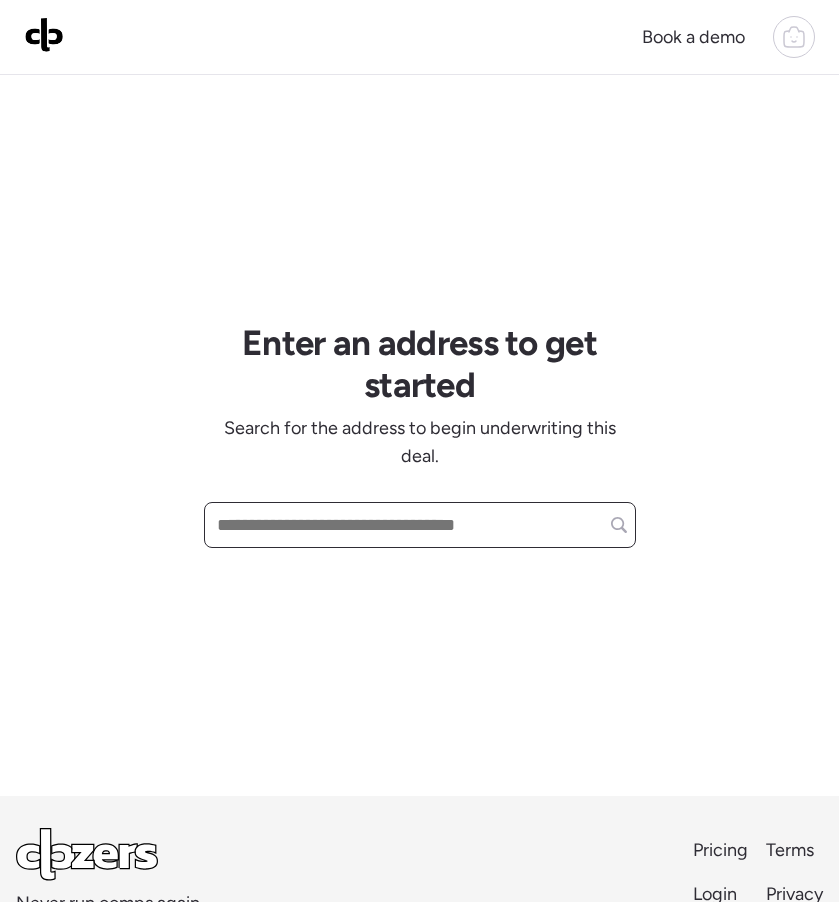 click at bounding box center [420, 525] 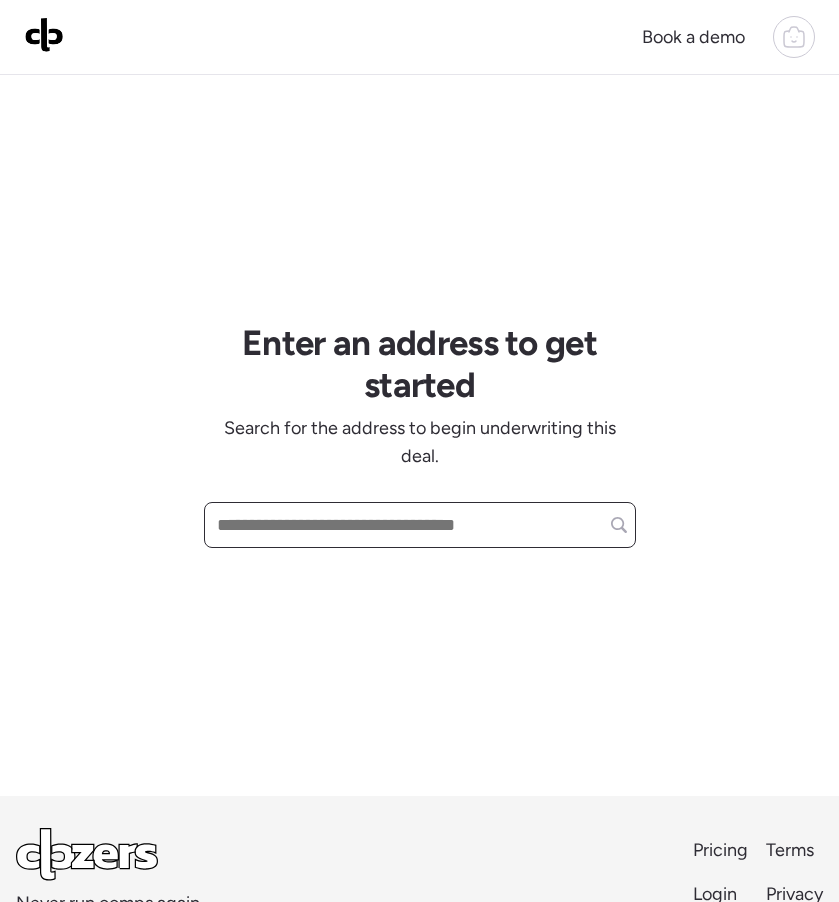 paste on "**********" 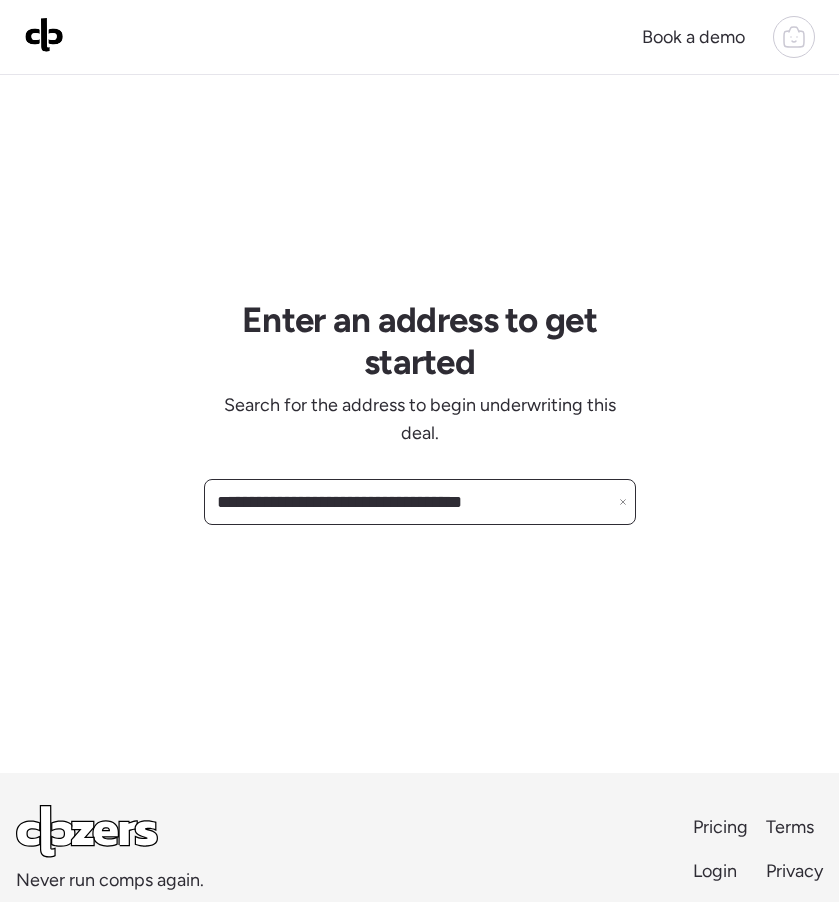 scroll, scrollTop: 41, scrollLeft: 0, axis: vertical 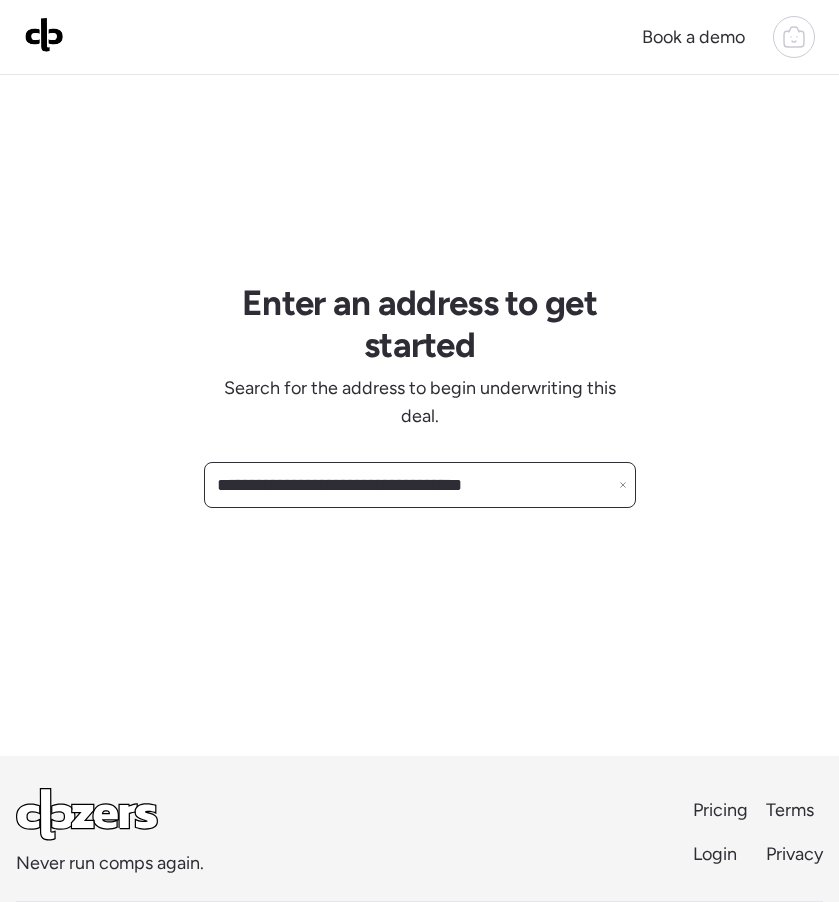 click on "**********" at bounding box center [420, 485] 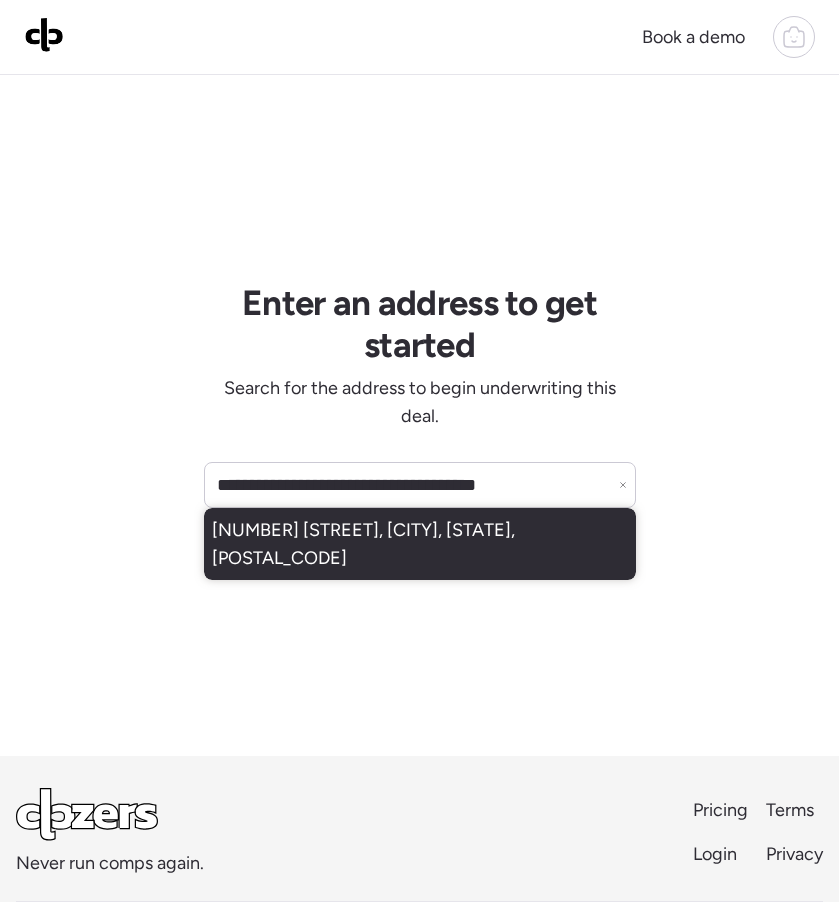 click on "[NUMBER] [STREET], [CITY], [STATE], [POSTAL_CODE]" at bounding box center (420, 544) 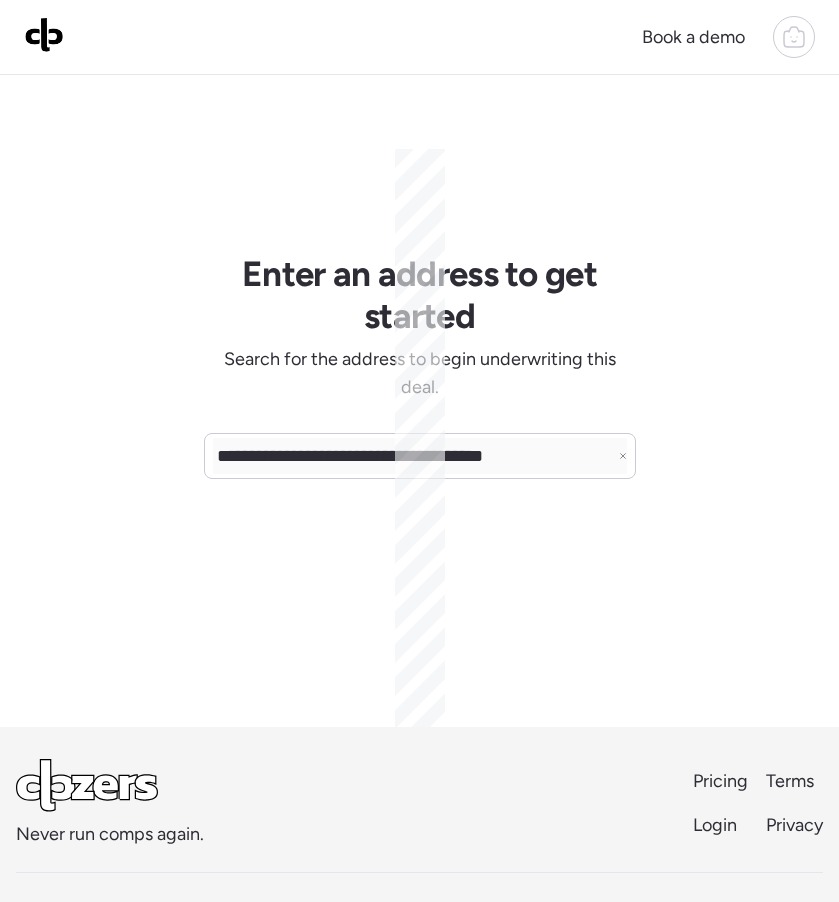 scroll, scrollTop: 71, scrollLeft: 0, axis: vertical 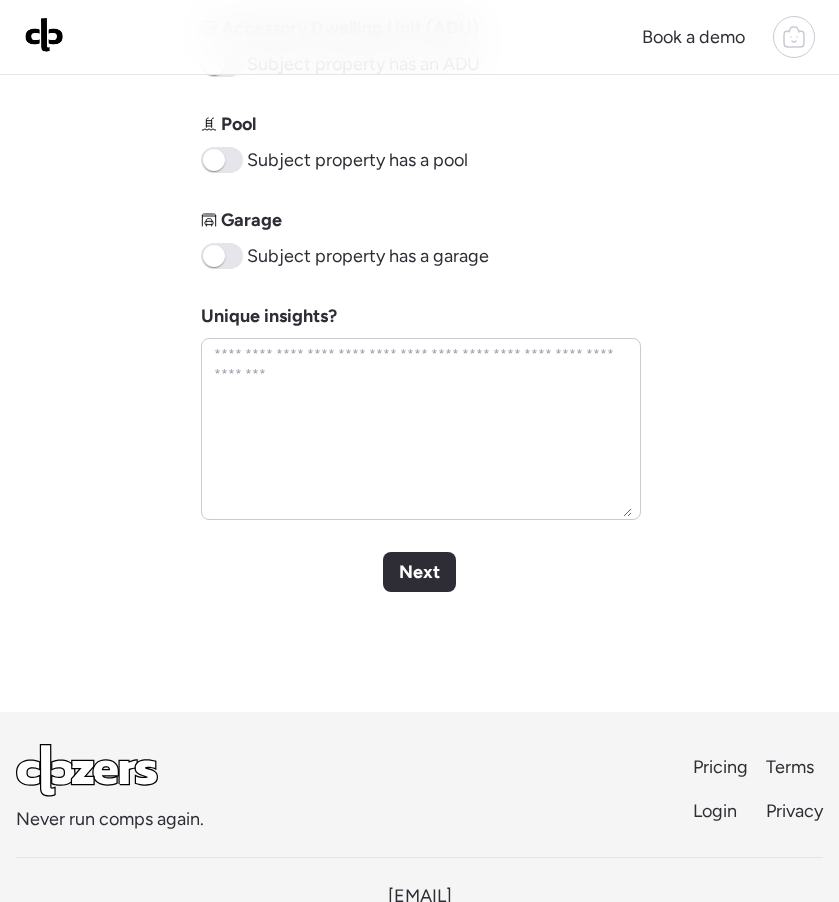 click on "Next" at bounding box center (419, 572) 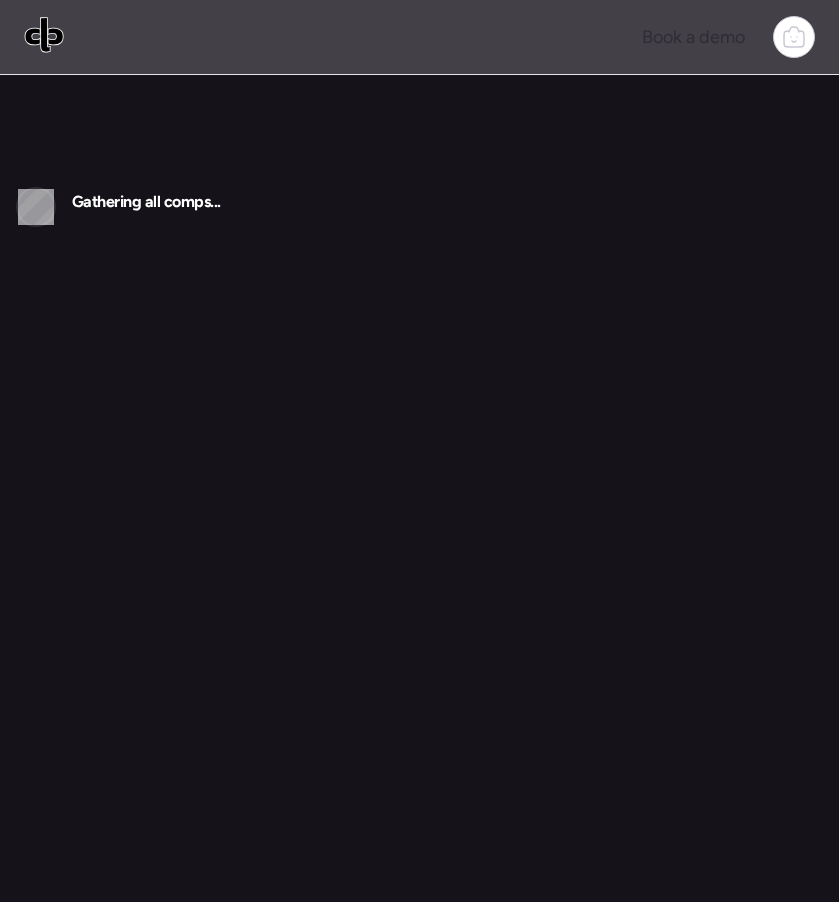 scroll, scrollTop: 0, scrollLeft: 0, axis: both 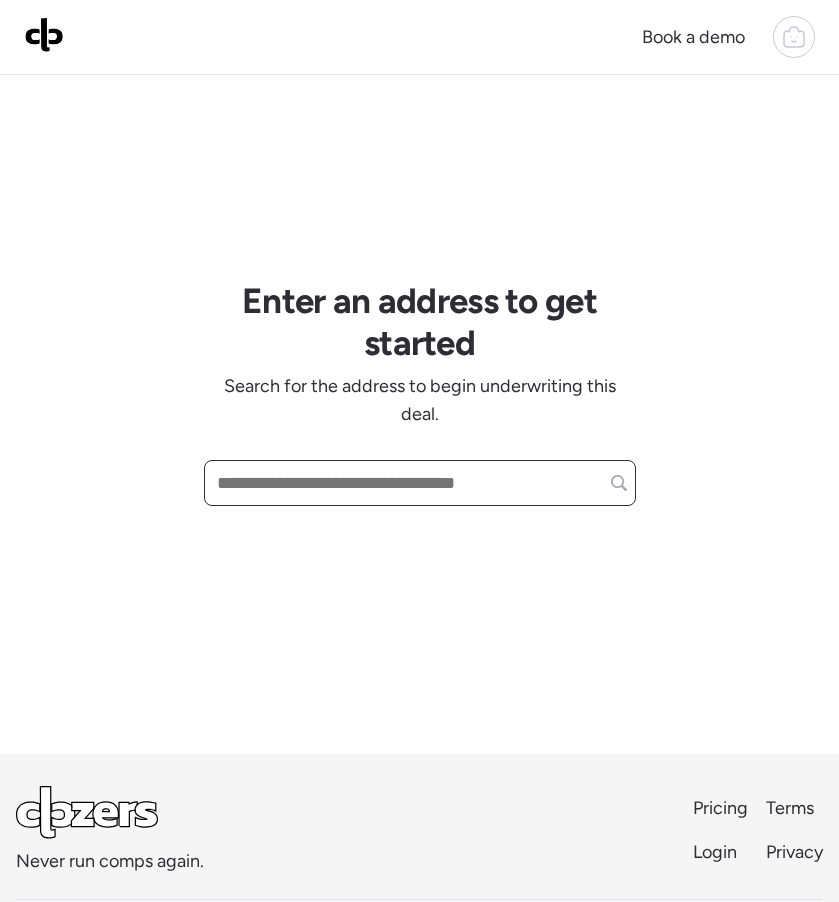 click at bounding box center (420, 483) 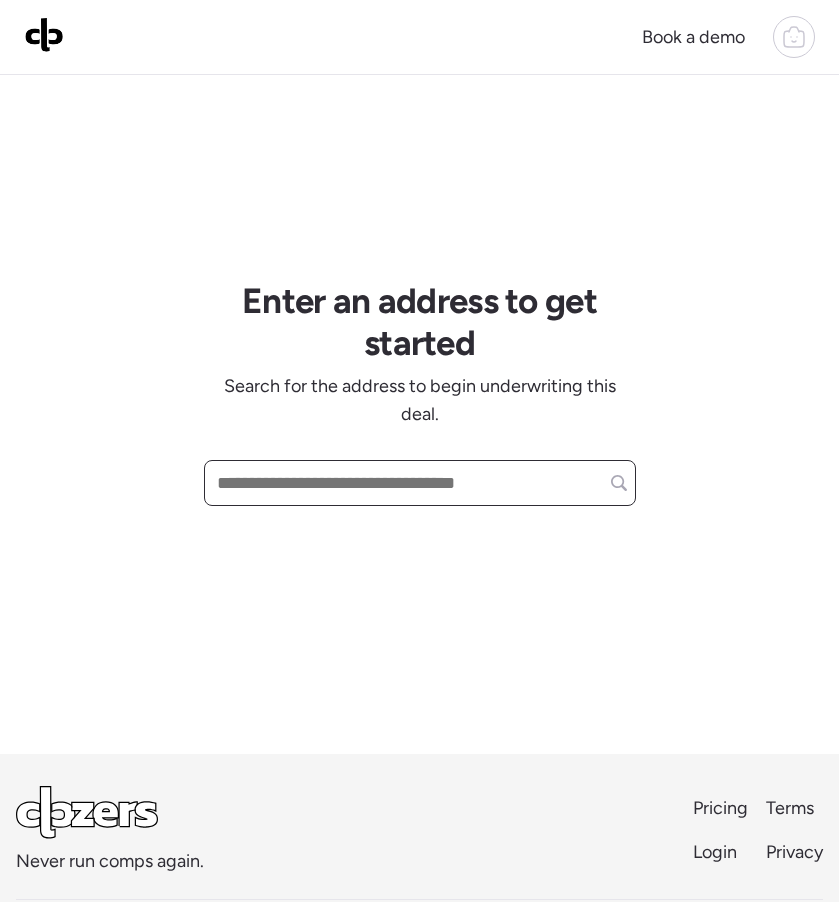 paste on "**********" 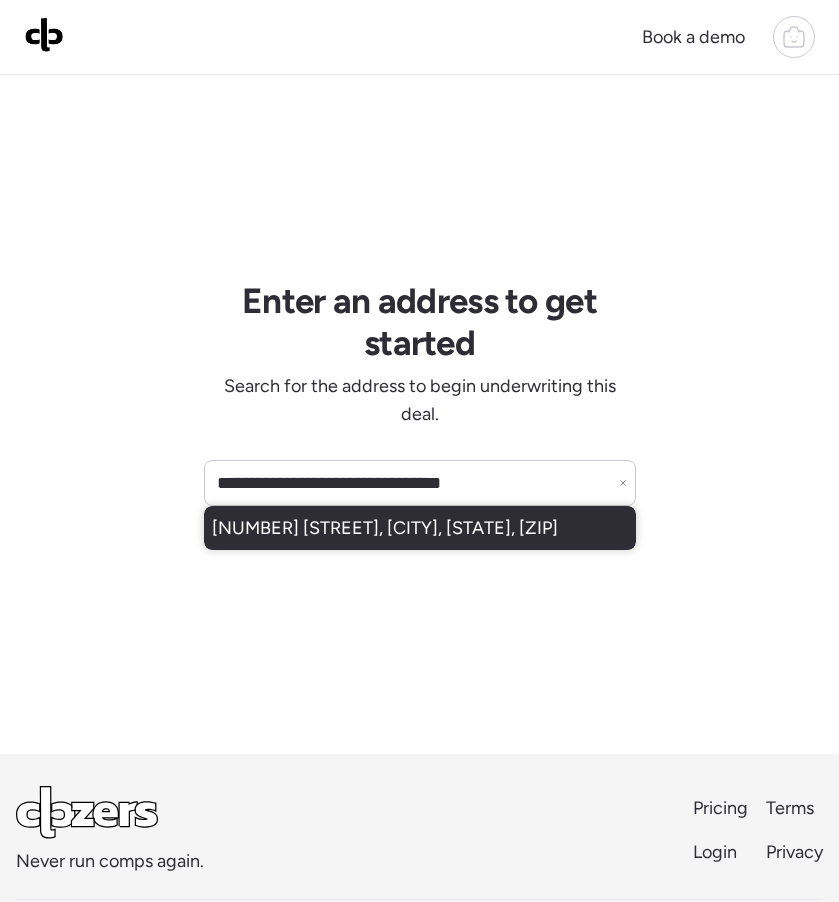 click on "840 N 61st Ln, Phoenix, AZ, 85043" at bounding box center [385, 528] 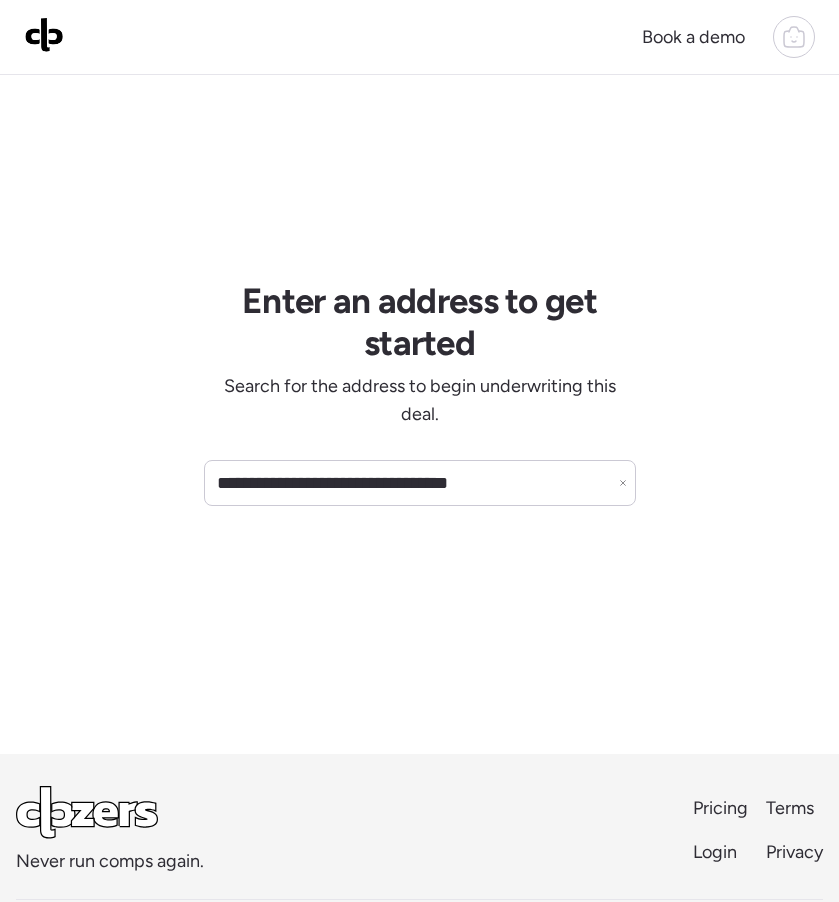 scroll, scrollTop: 0, scrollLeft: 0, axis: both 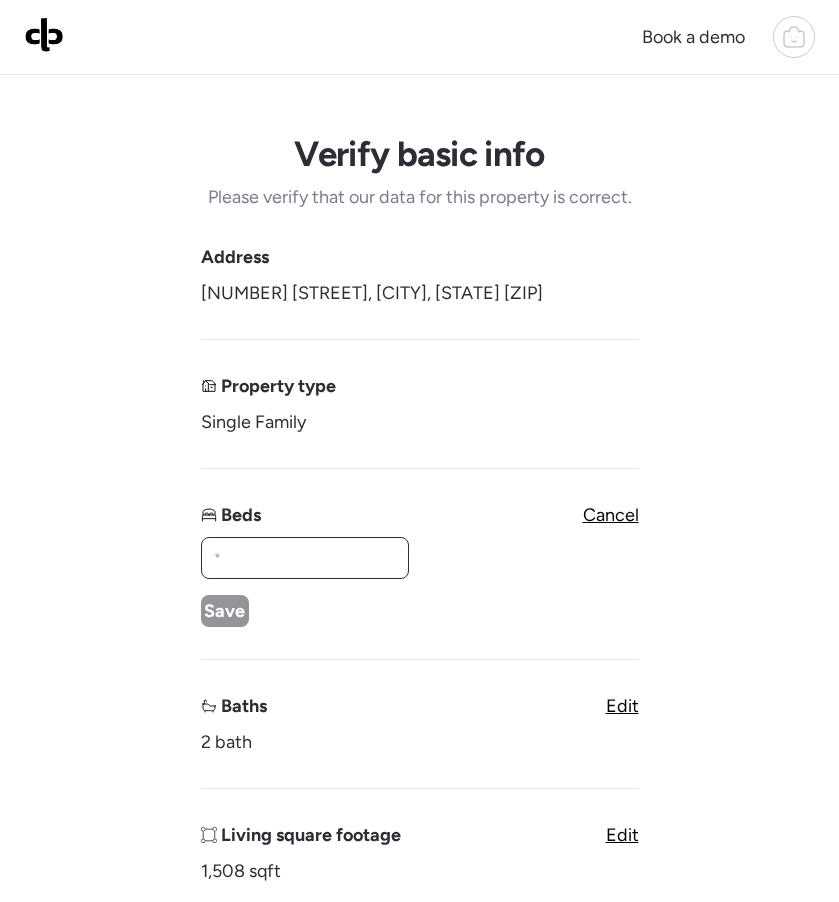 click at bounding box center (305, 558) 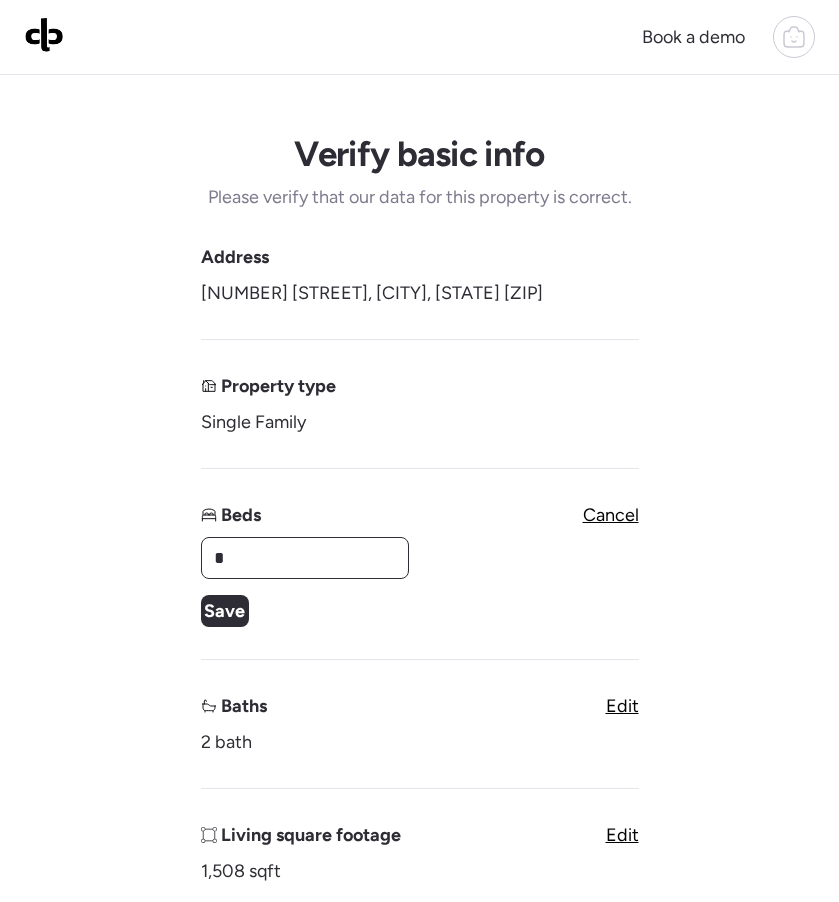 type on "*" 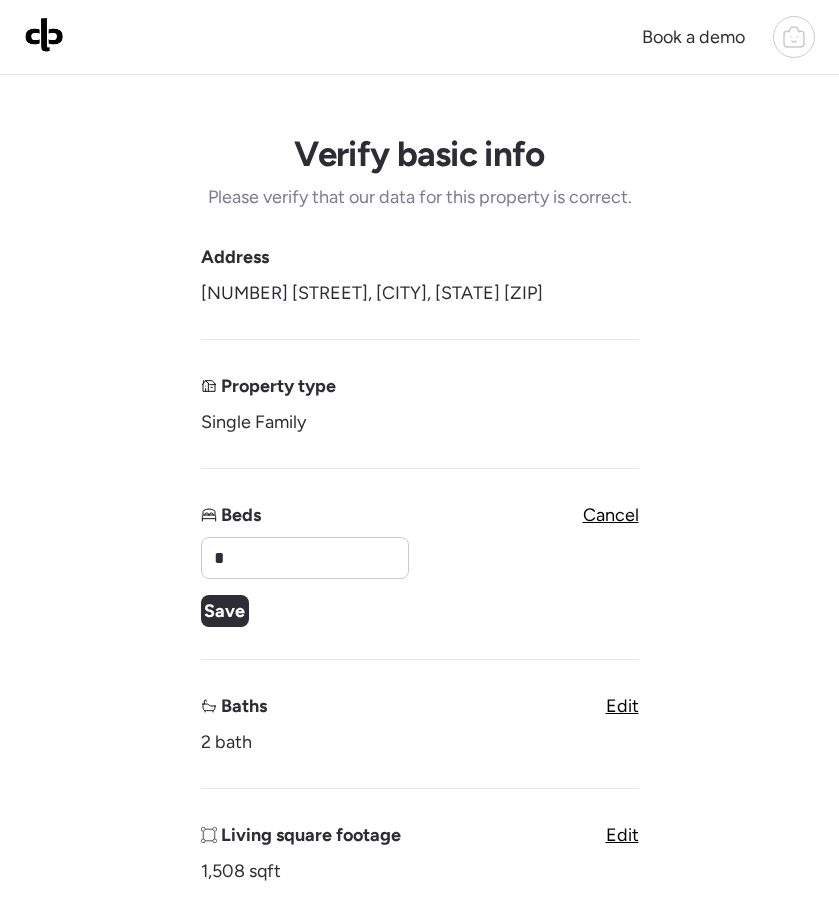 click on "Save" at bounding box center (224, 611) 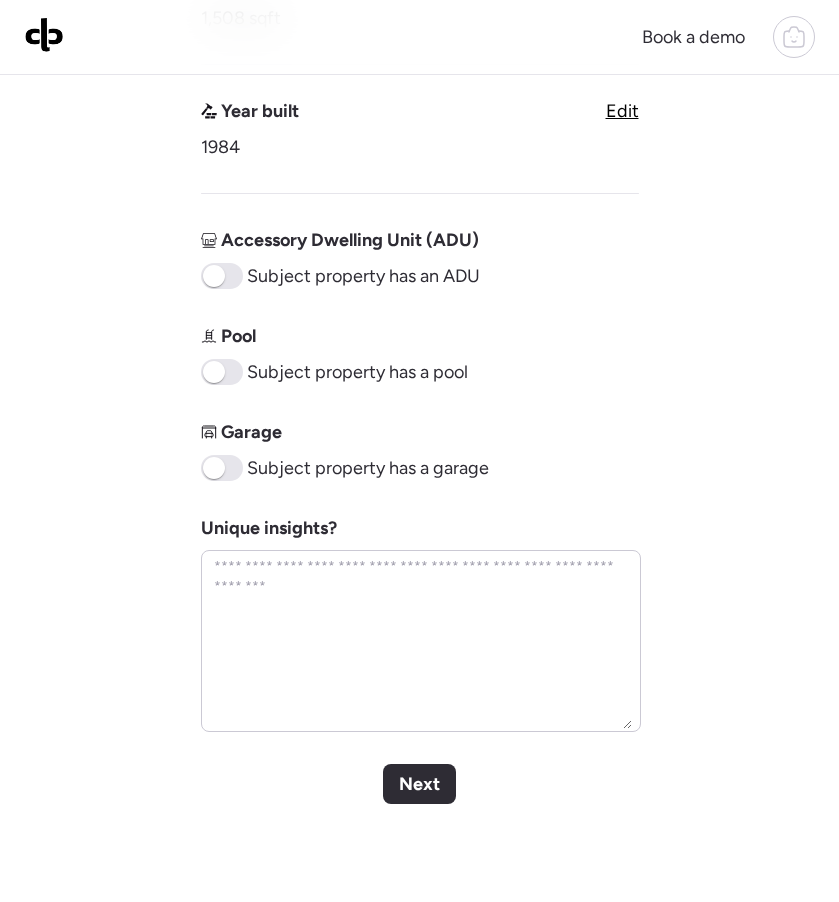 scroll, scrollTop: 807, scrollLeft: 0, axis: vertical 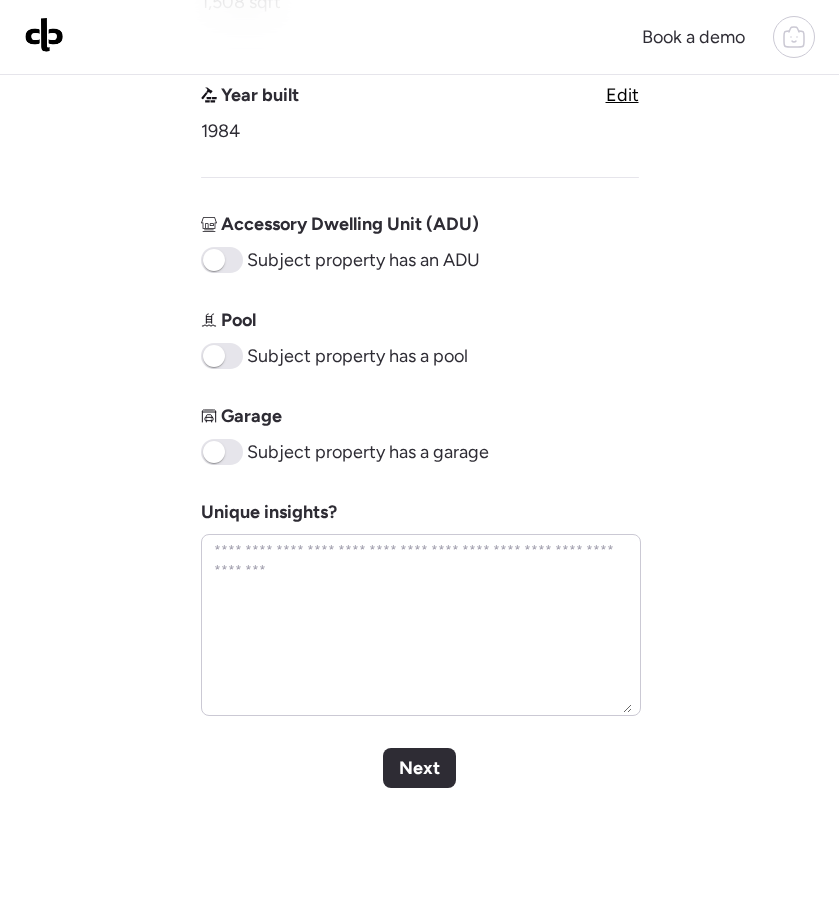 click on "Next" at bounding box center (419, 768) 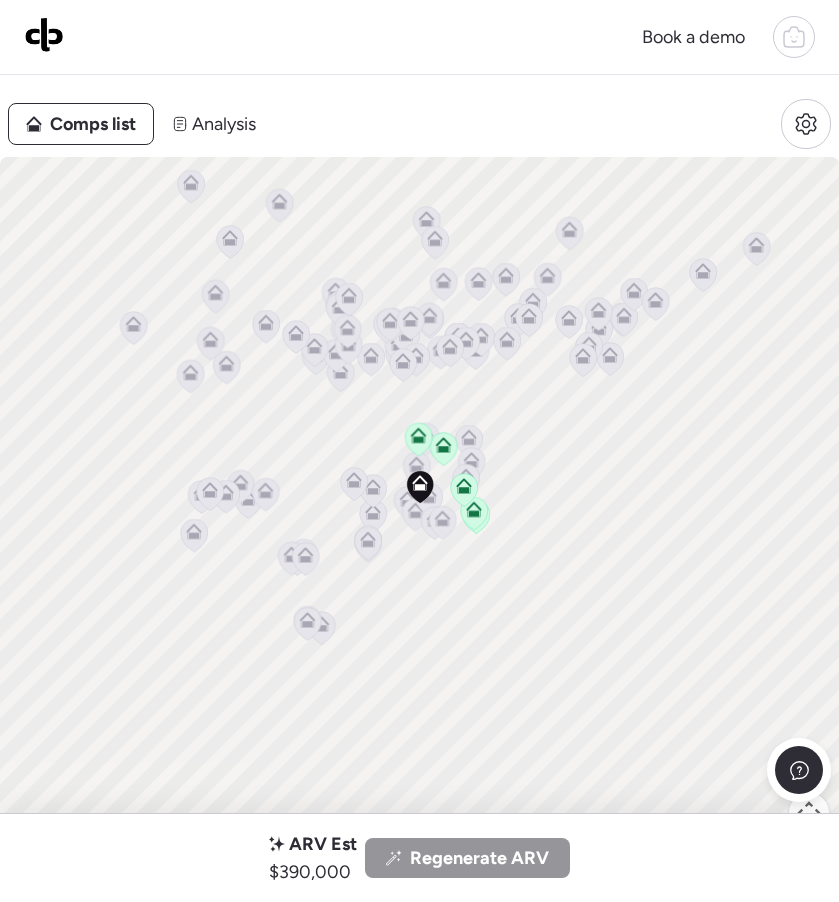 click at bounding box center [44, 34] 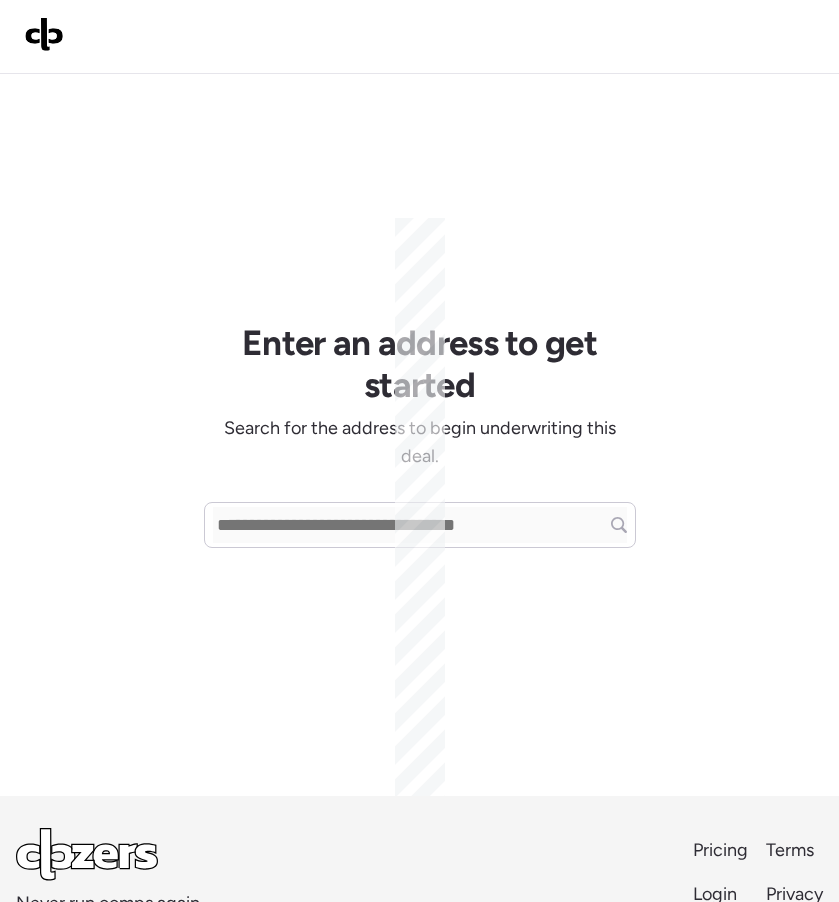 scroll, scrollTop: 0, scrollLeft: 0, axis: both 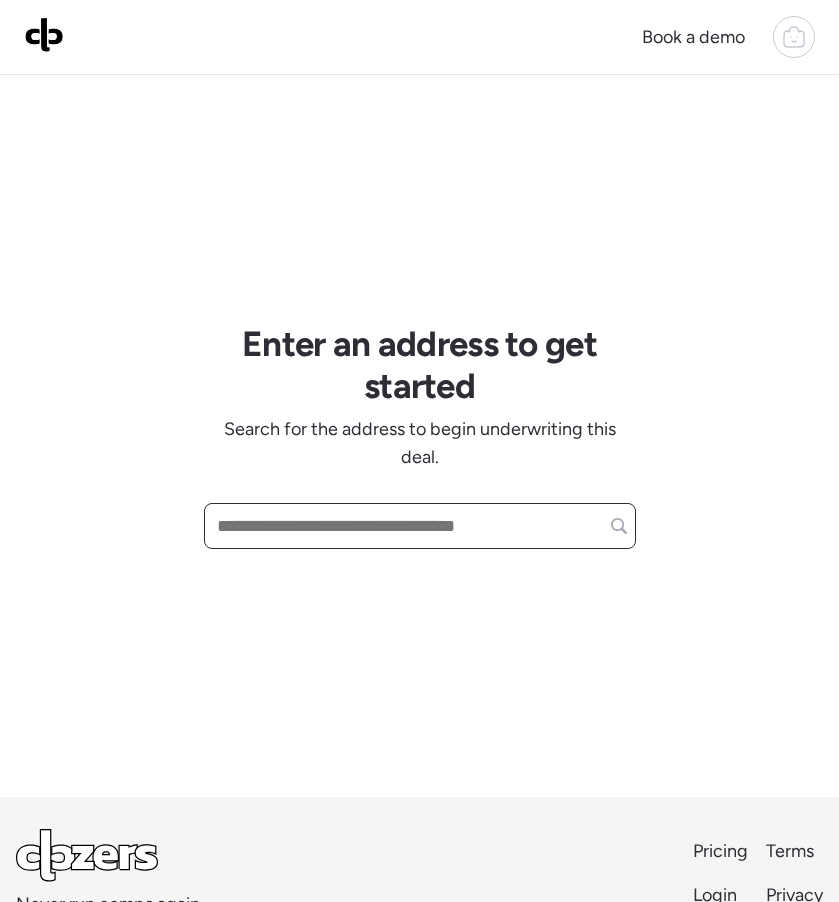 click at bounding box center [420, 526] 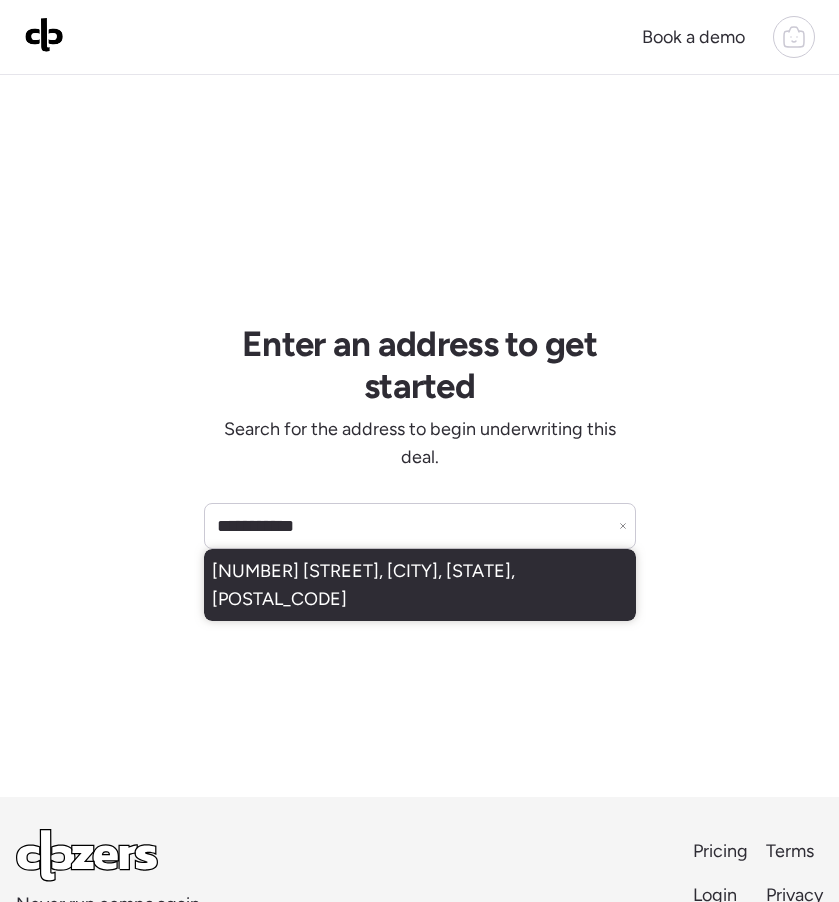 click on "7032 W Downspell Dr, Peoria, AZ, 85345" at bounding box center (420, 585) 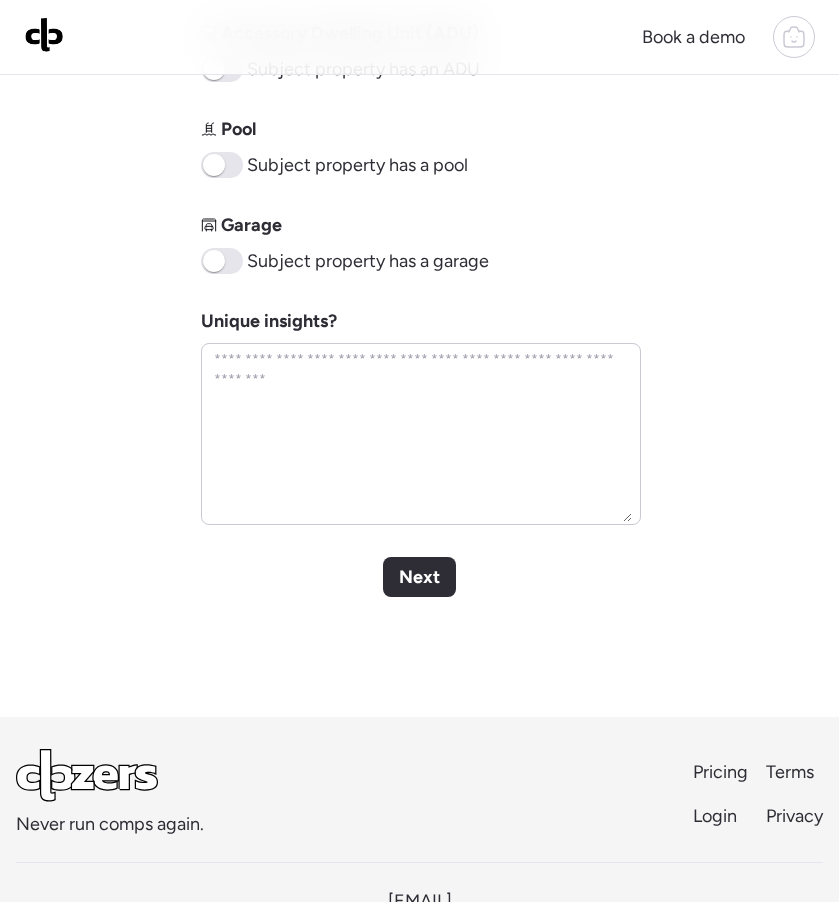 scroll, scrollTop: 1034, scrollLeft: 0, axis: vertical 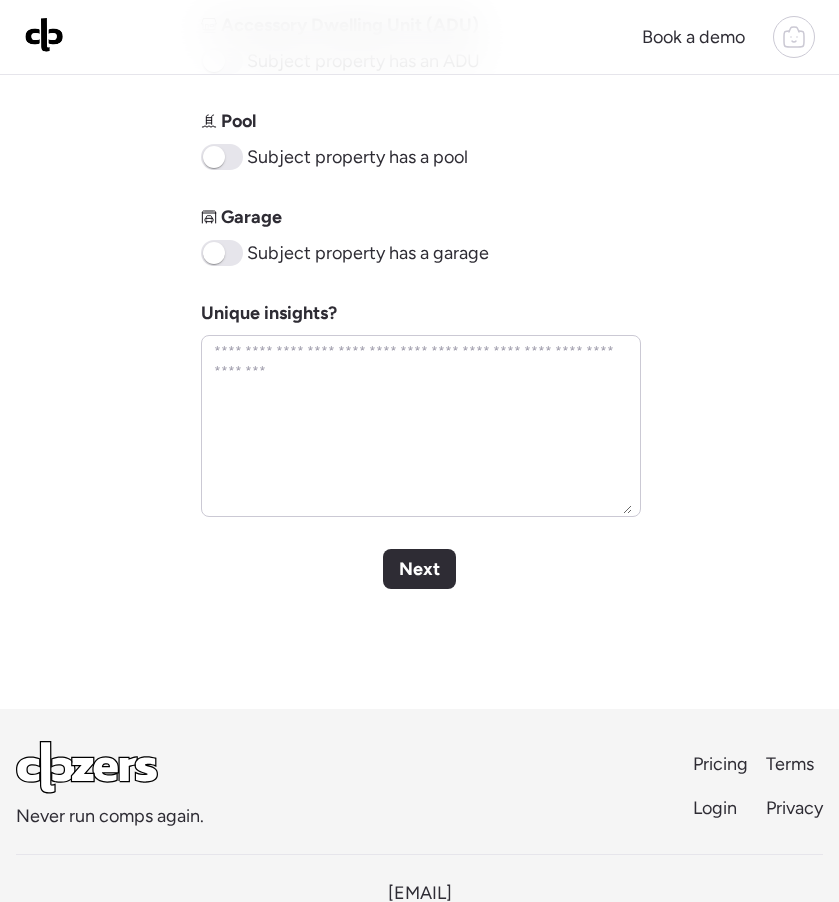 click on "Next" at bounding box center (419, 569) 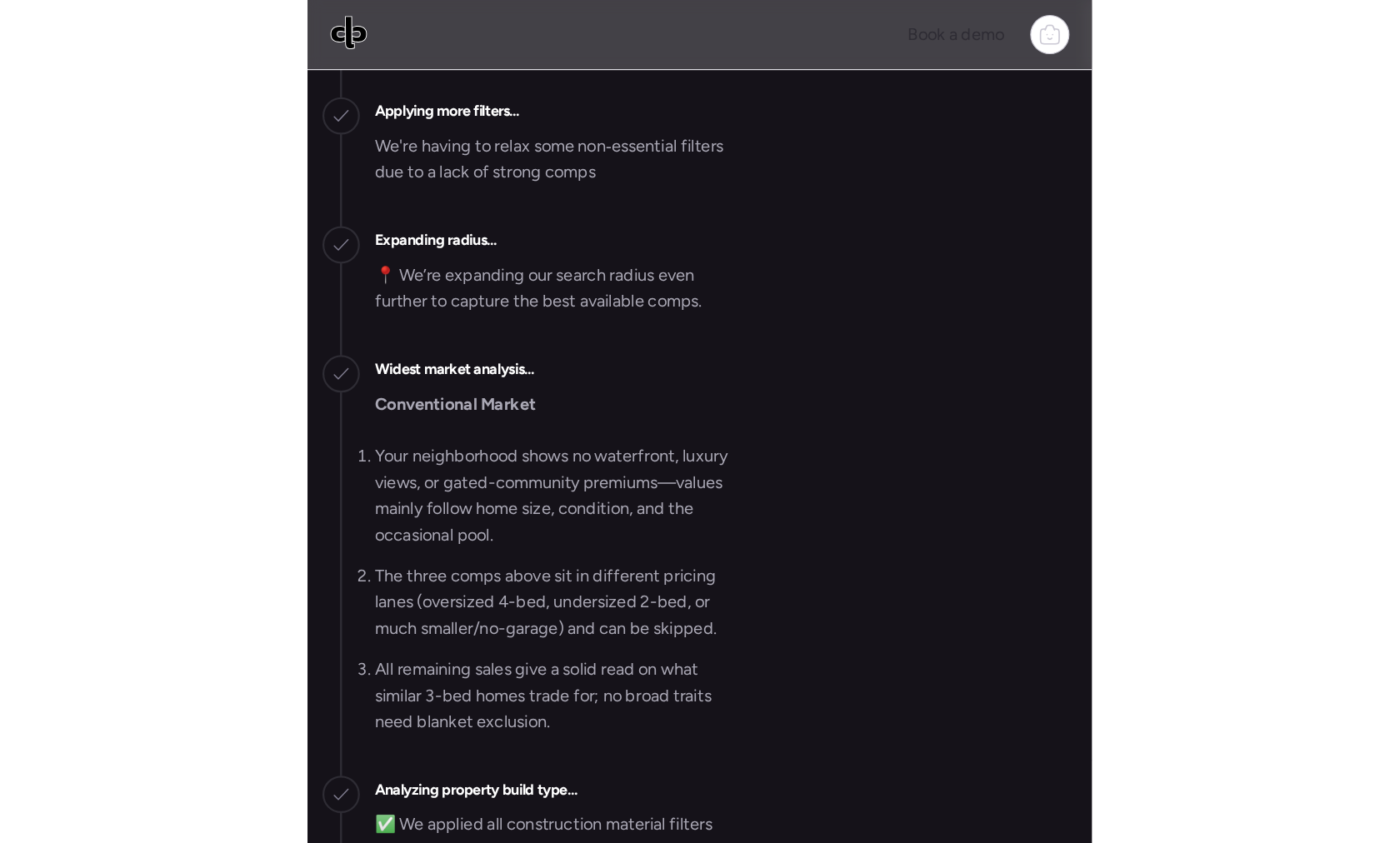 scroll, scrollTop: 0, scrollLeft: 0, axis: both 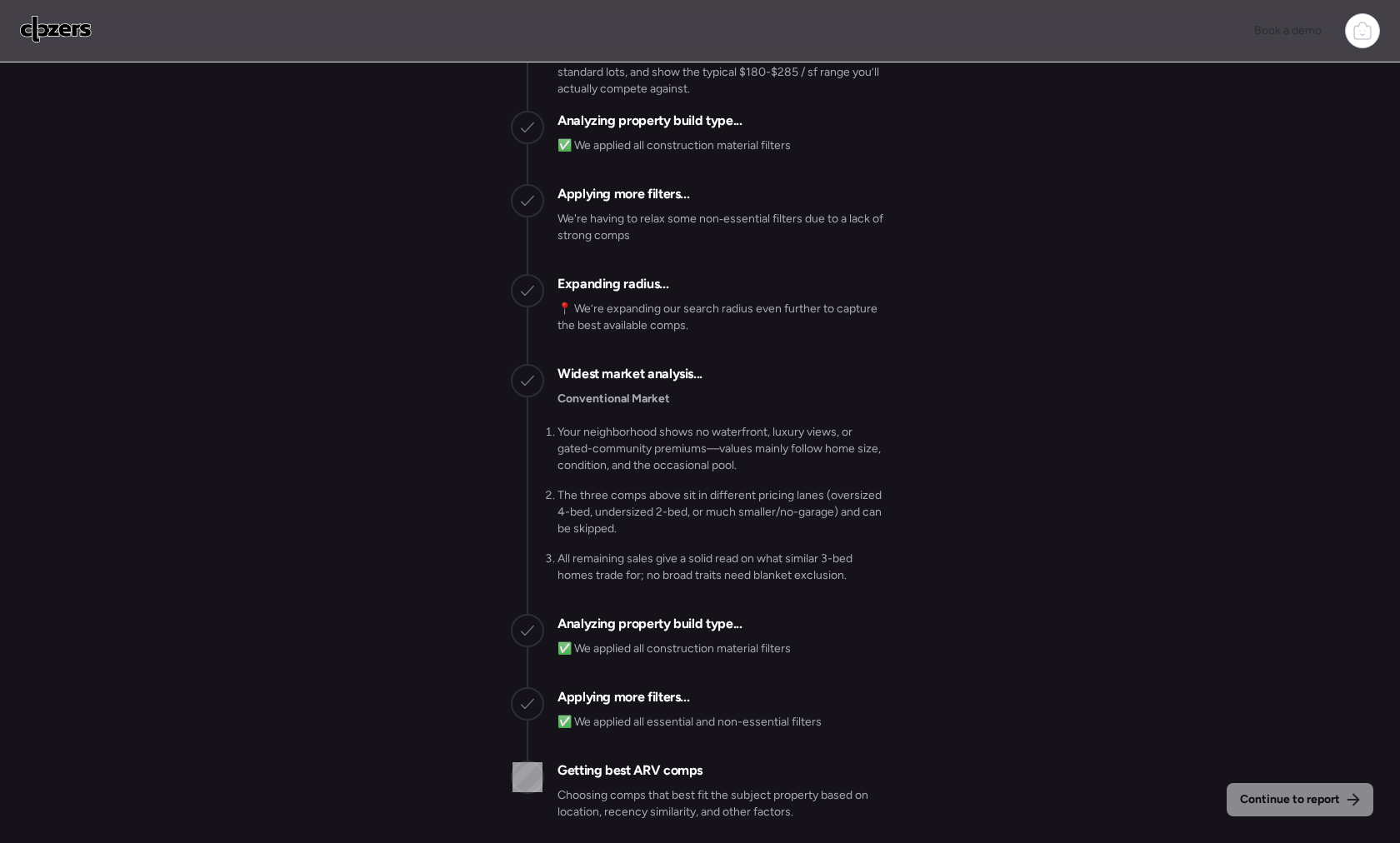 click on "Continue to report" at bounding box center (1290, 800) 